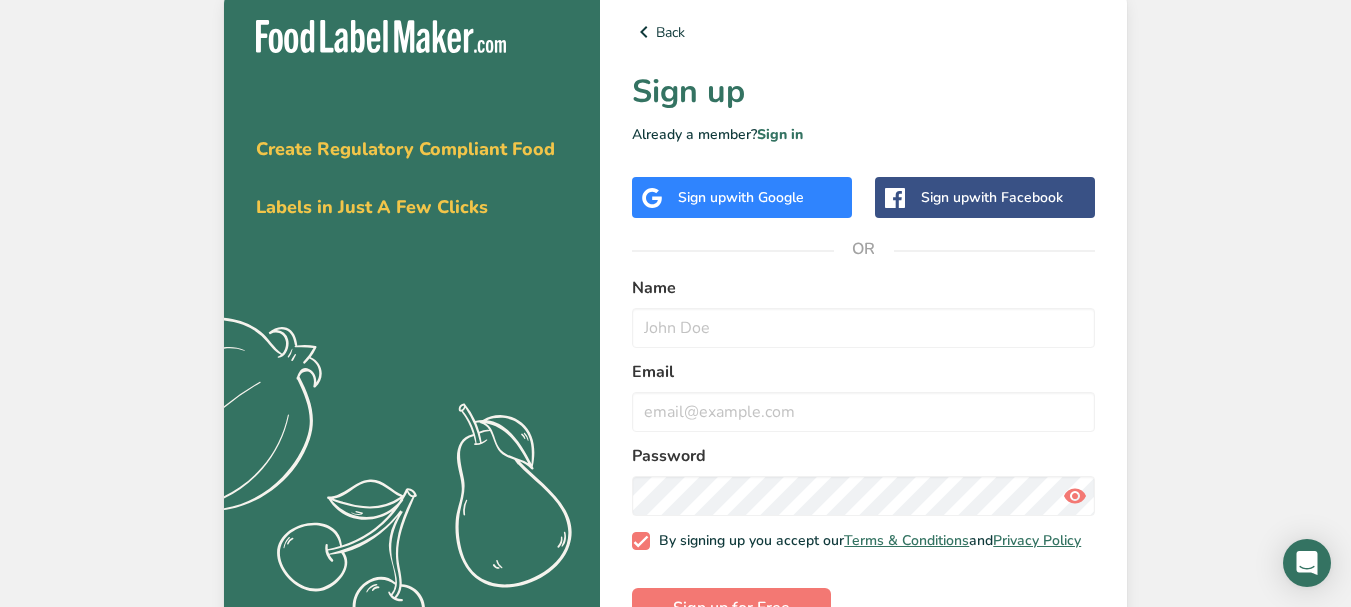 scroll, scrollTop: 0, scrollLeft: 0, axis: both 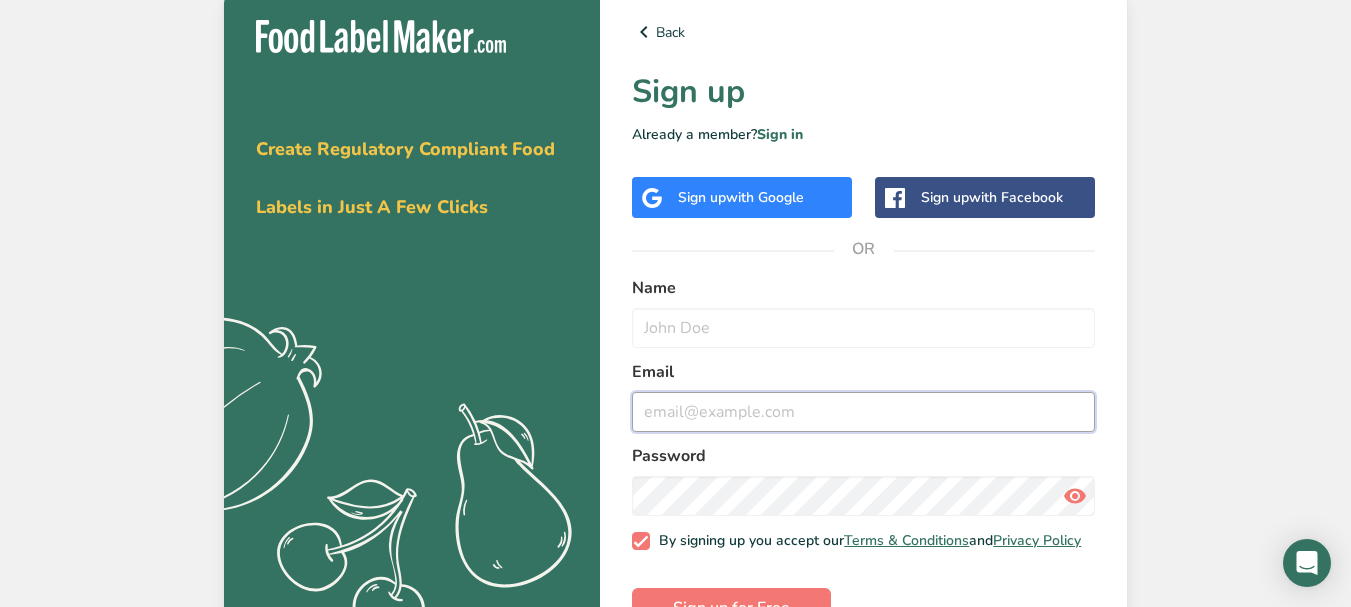 drag, startPoint x: 880, startPoint y: 332, endPoint x: 821, endPoint y: 393, distance: 84.8646 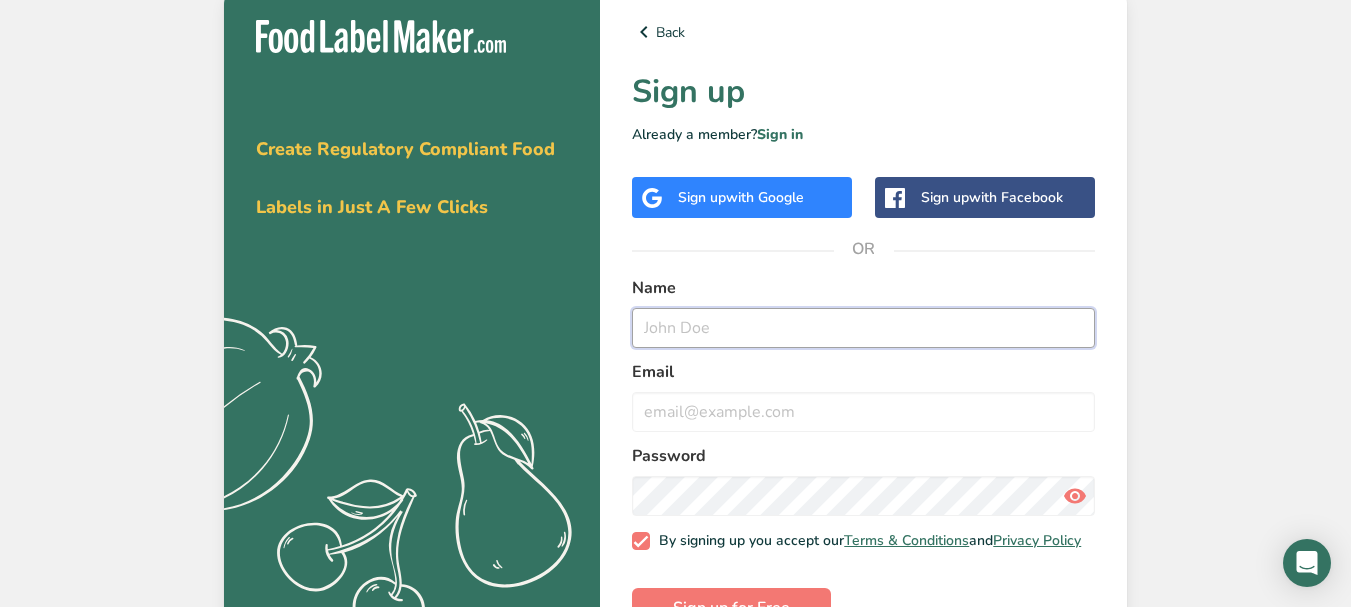 click at bounding box center (863, 328) 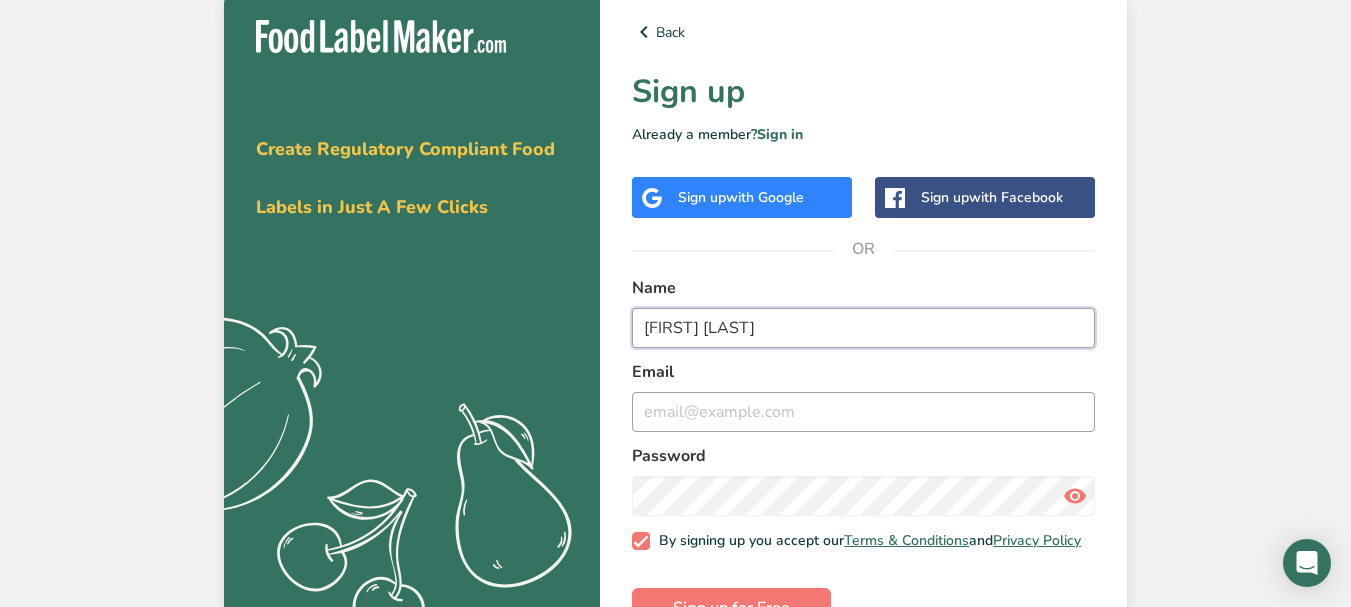 type on "[FIRST] [LAST]" 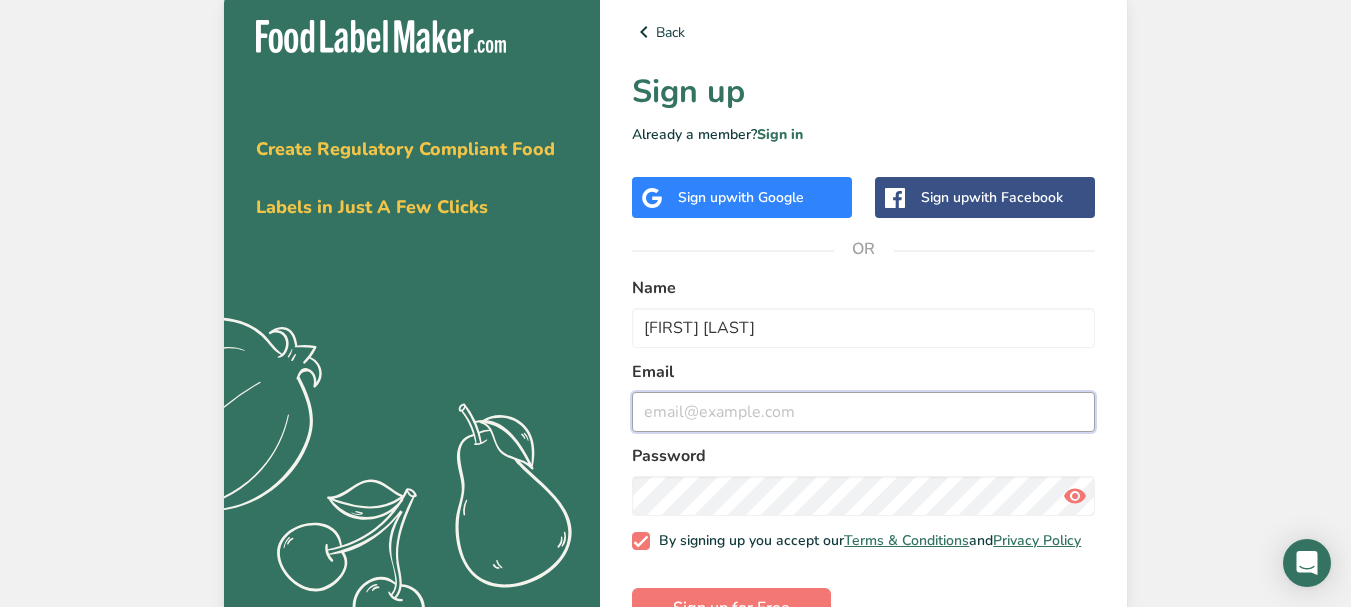 click at bounding box center [863, 412] 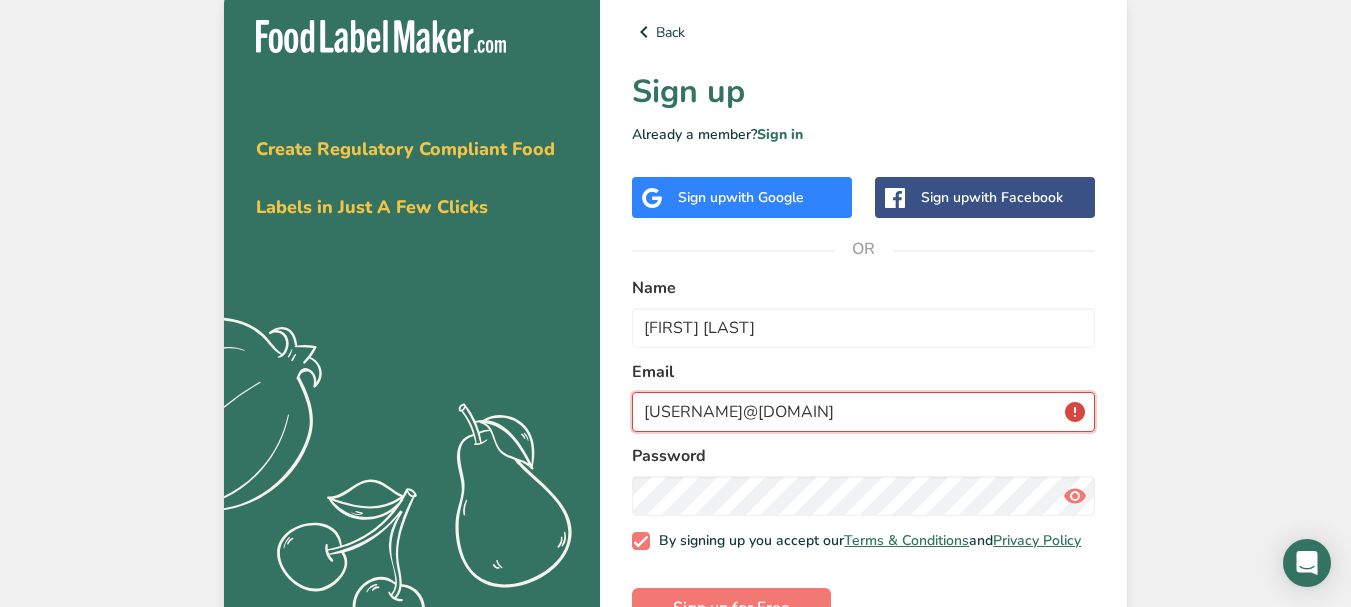 click on "[USERNAME]@[DOMAIN]" at bounding box center (863, 412) 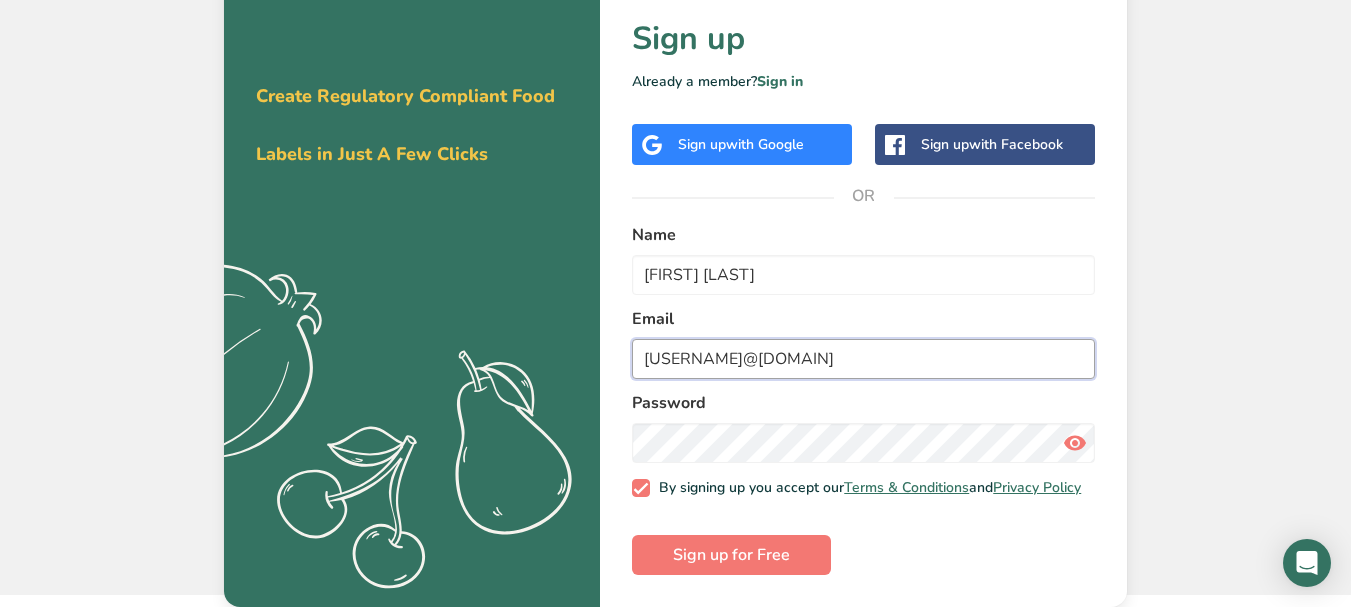 scroll, scrollTop: 59, scrollLeft: 0, axis: vertical 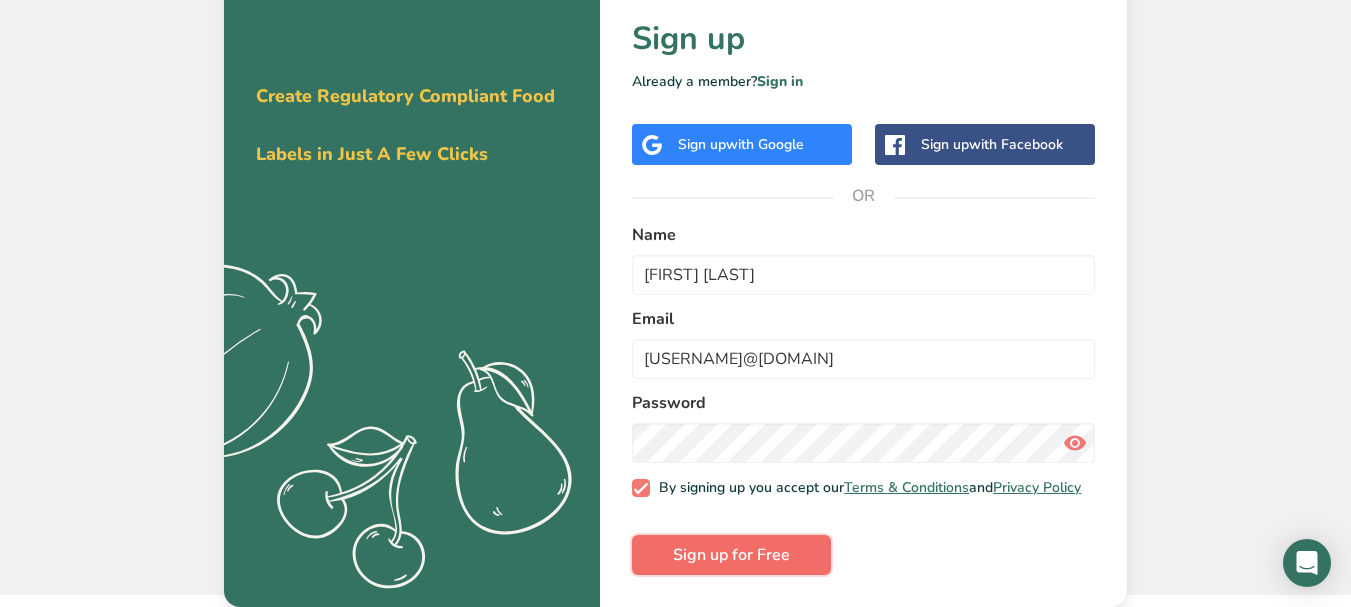 click on "Sign up for Free" at bounding box center (731, 555) 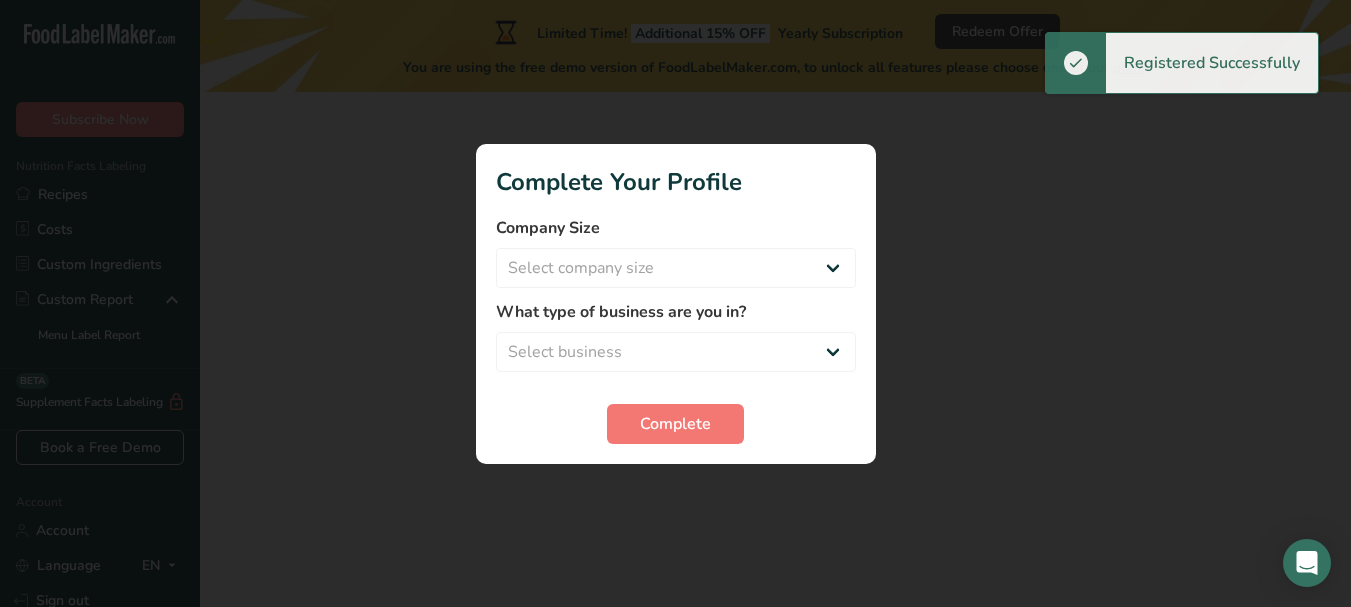 scroll, scrollTop: 0, scrollLeft: 0, axis: both 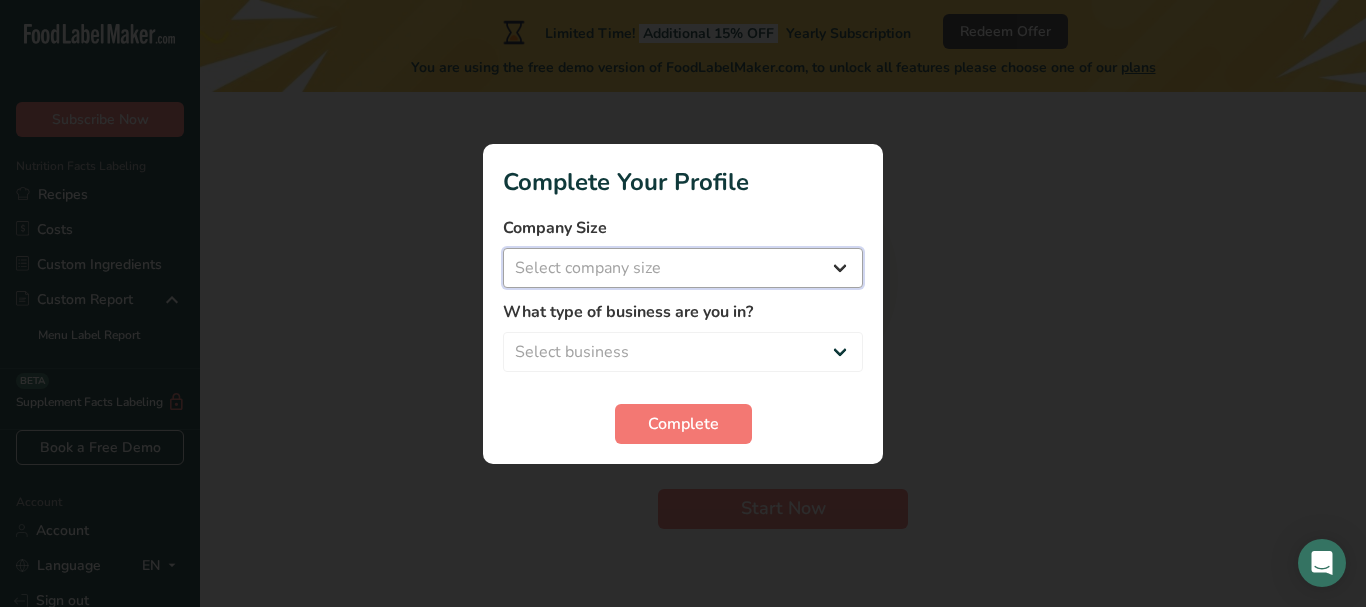 click on "Select company size
Fewer than 10 Employees
10 to 50 Employees
51 to 500 Employees
Over 500 Employees" at bounding box center [683, 268] 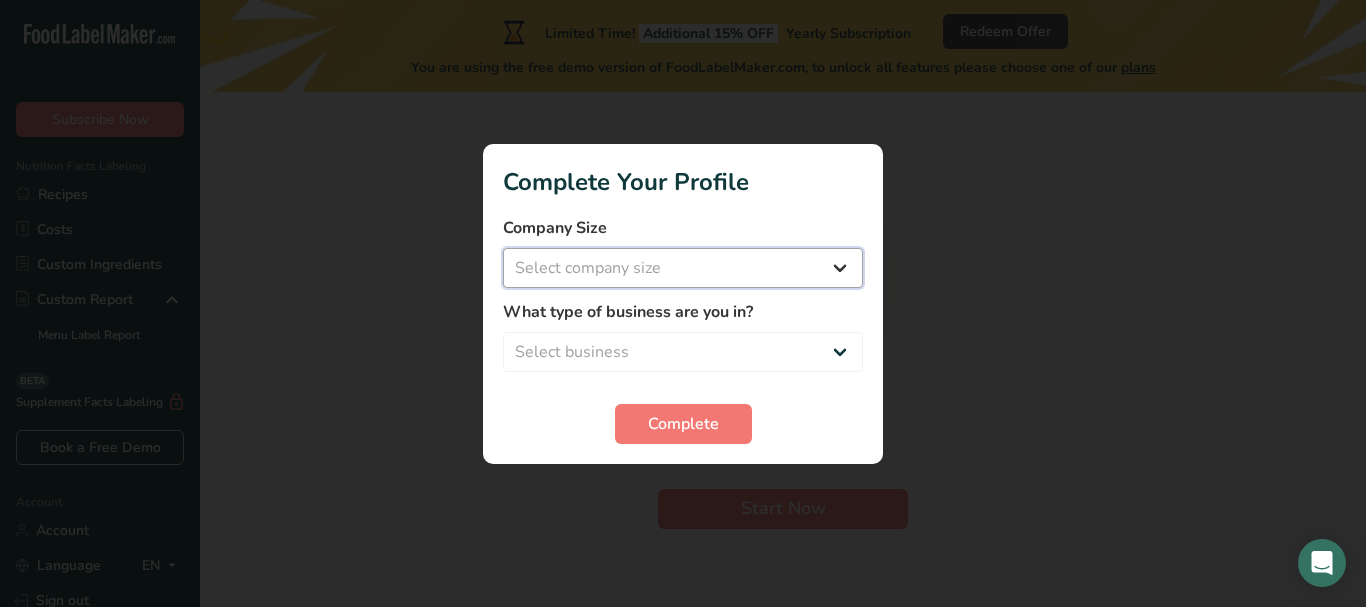 select on "1" 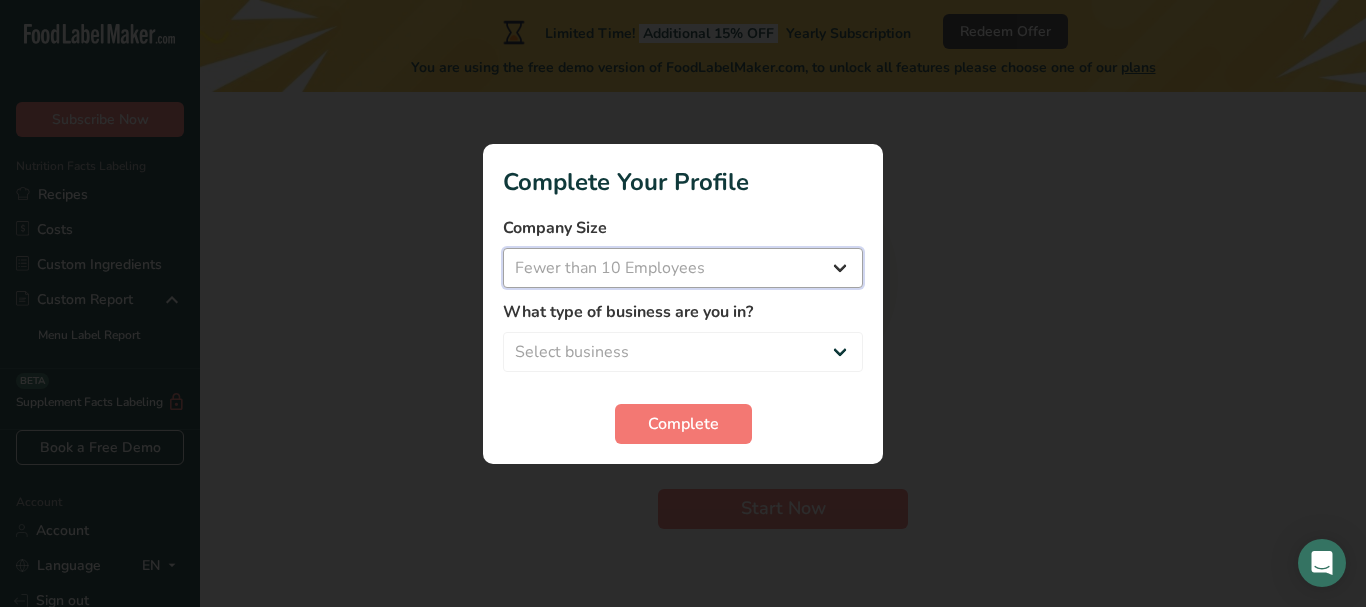 click on "Select company size
Fewer than 10 Employees
10 to 50 Employees
51 to 500 Employees
Over 500 Employees" at bounding box center [683, 268] 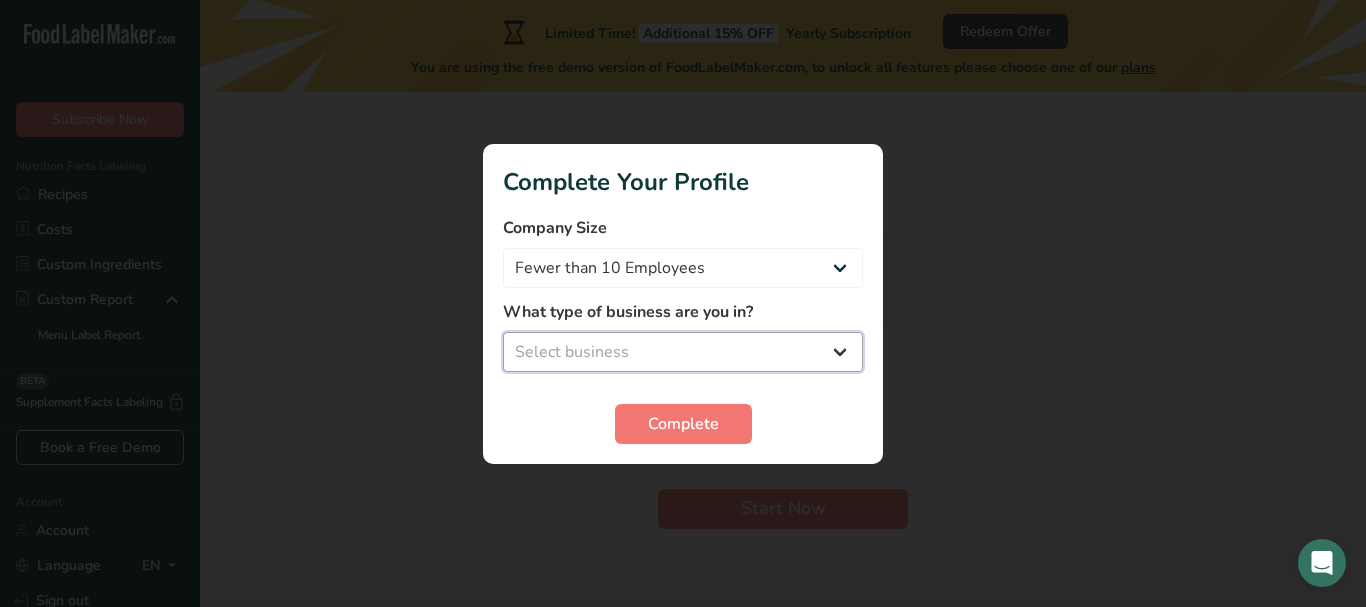 click on "Select business
Packaged Food Manufacturer
Restaurant & Cafe
Bakery
Meal Plans & Catering Company
Nutritionist
Food Blogger
Personal Trainer
Other" at bounding box center [683, 352] 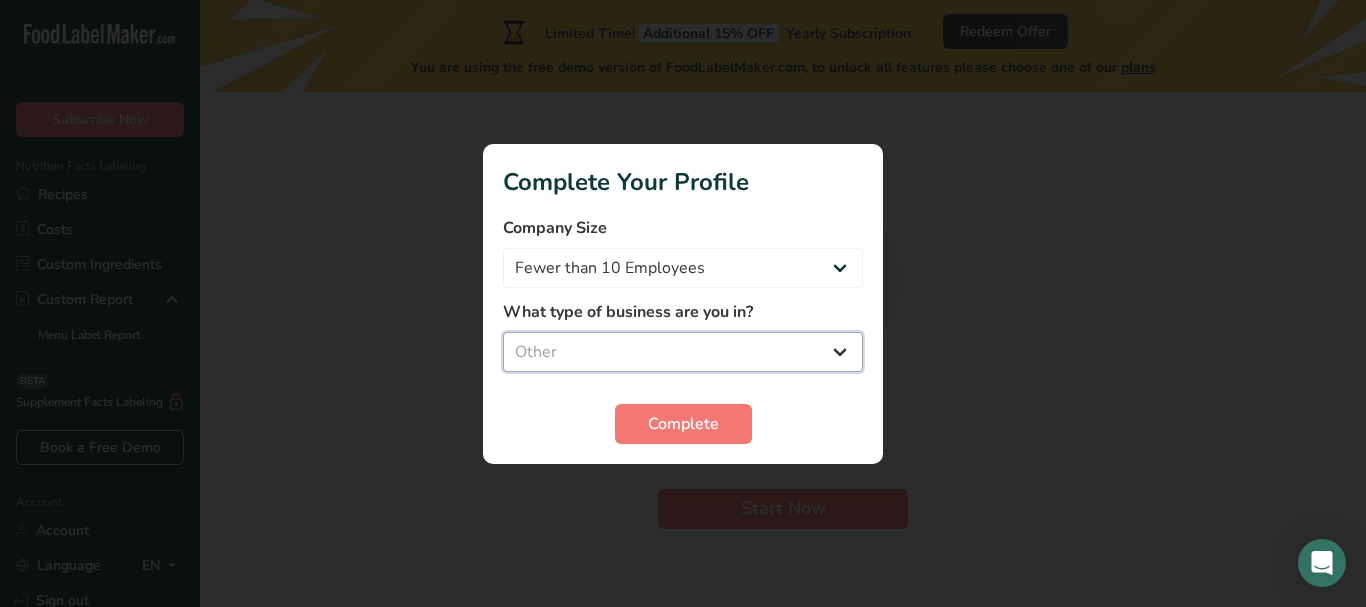 click on "Select business
Packaged Food Manufacturer
Restaurant & Cafe
Bakery
Meal Plans & Catering Company
Nutritionist
Food Blogger
Personal Trainer
Other" at bounding box center (683, 352) 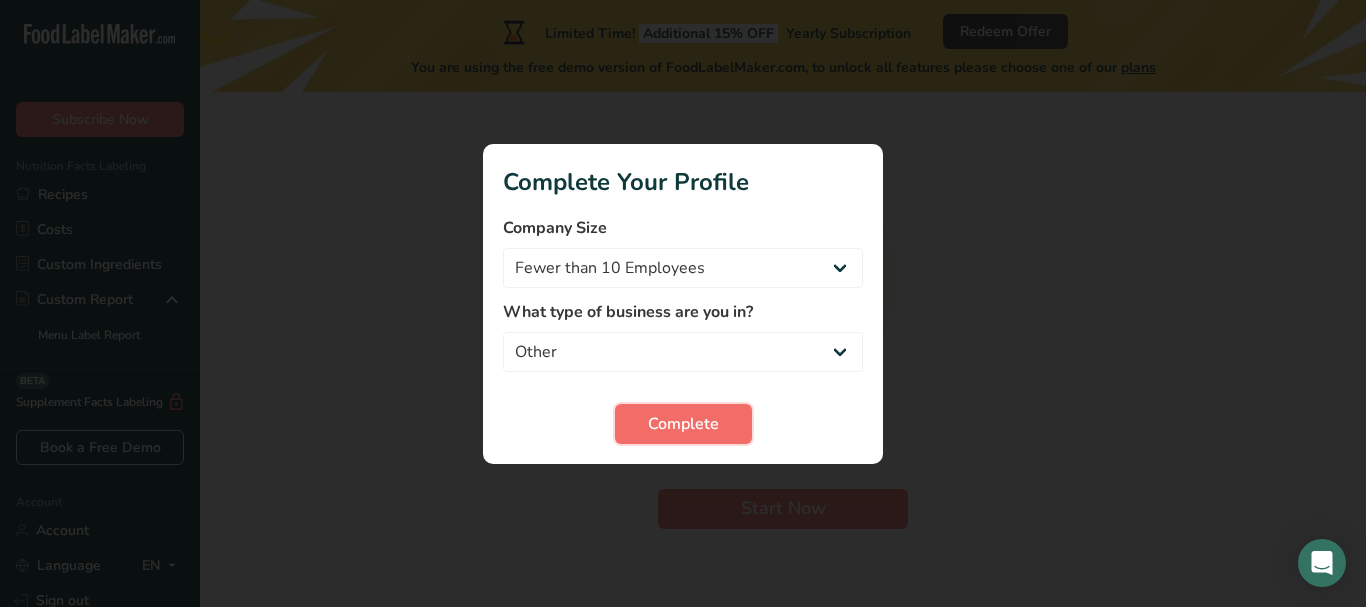 click on "Complete" at bounding box center [683, 424] 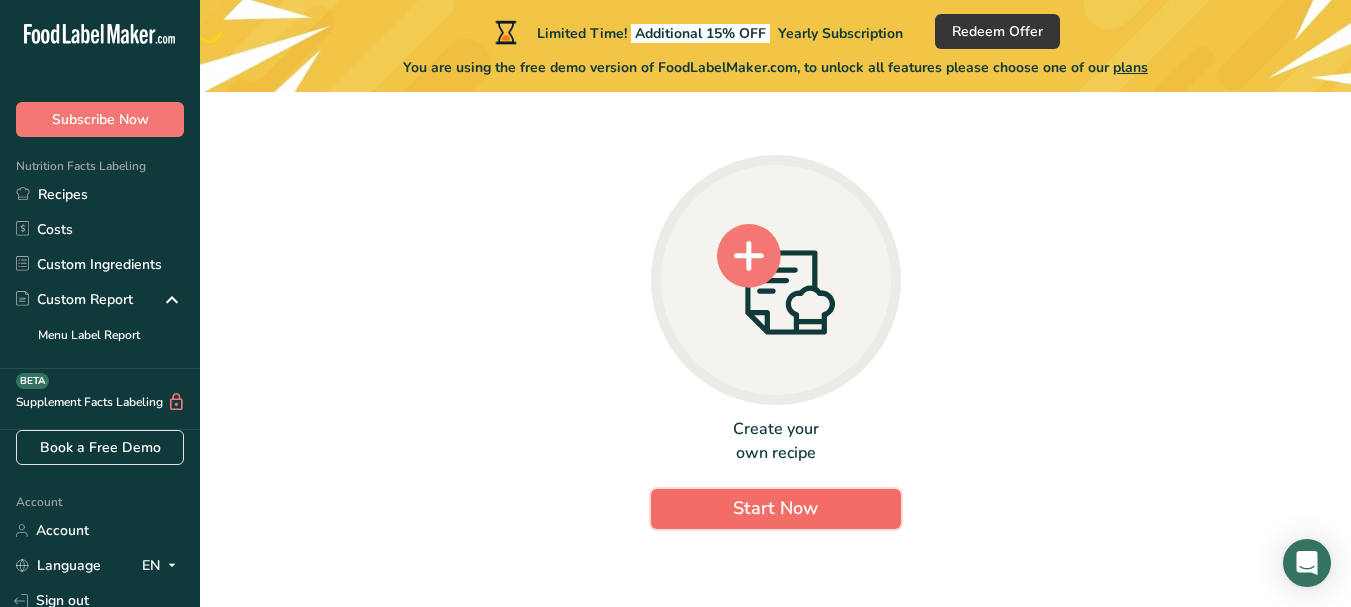 click on "Start Now" at bounding box center [776, 509] 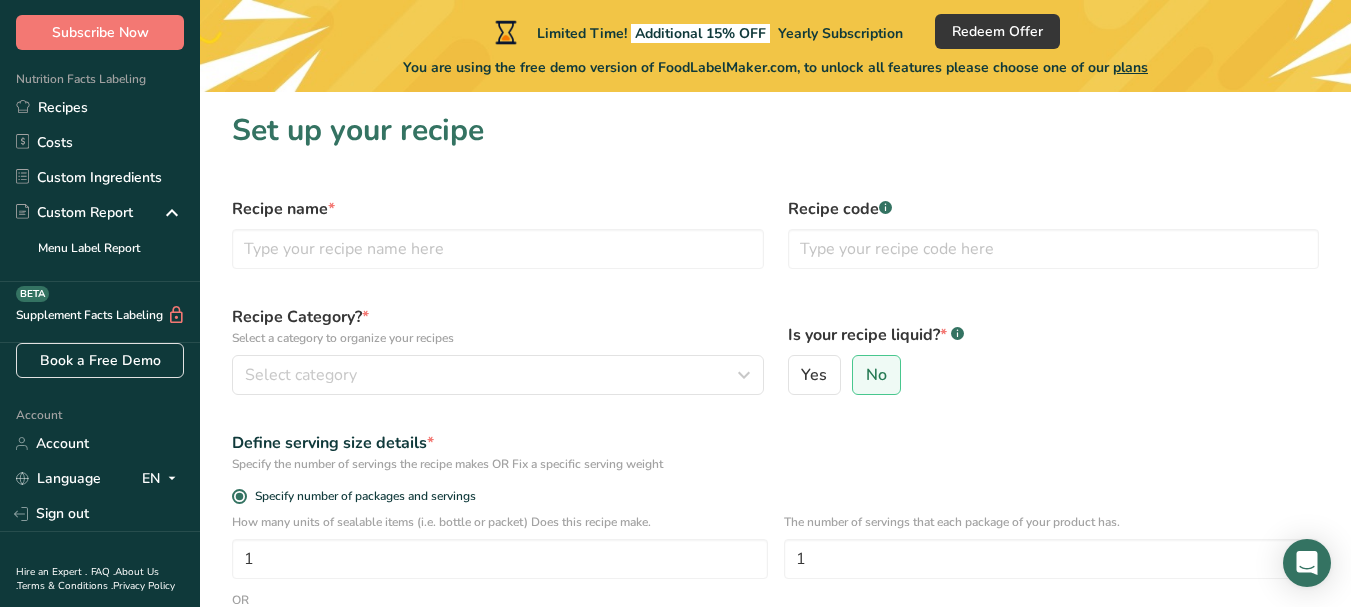 scroll, scrollTop: 75, scrollLeft: 0, axis: vertical 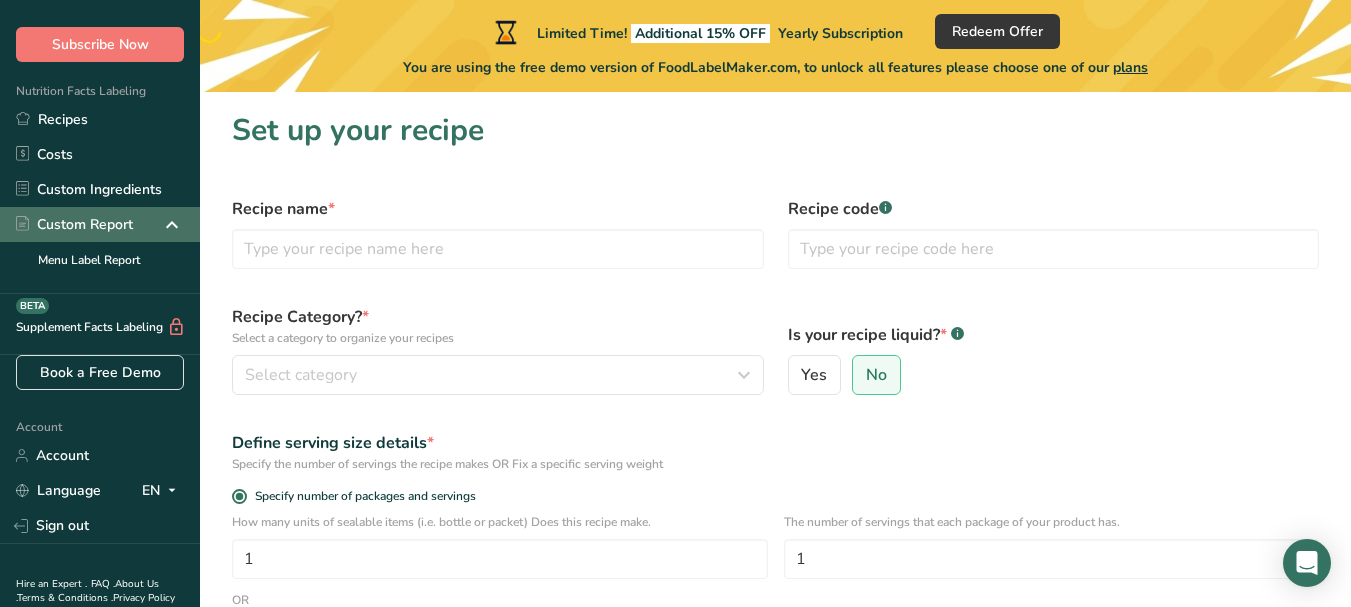 click on "Custom Report" at bounding box center [100, 224] 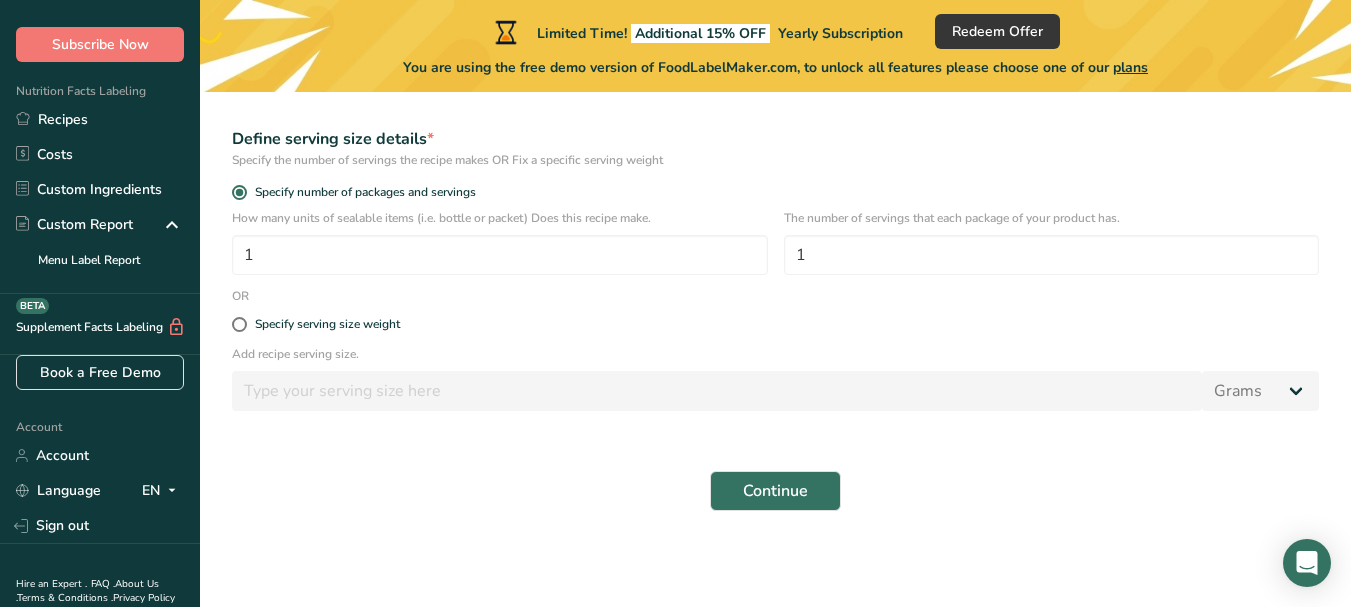 scroll, scrollTop: 126, scrollLeft: 0, axis: vertical 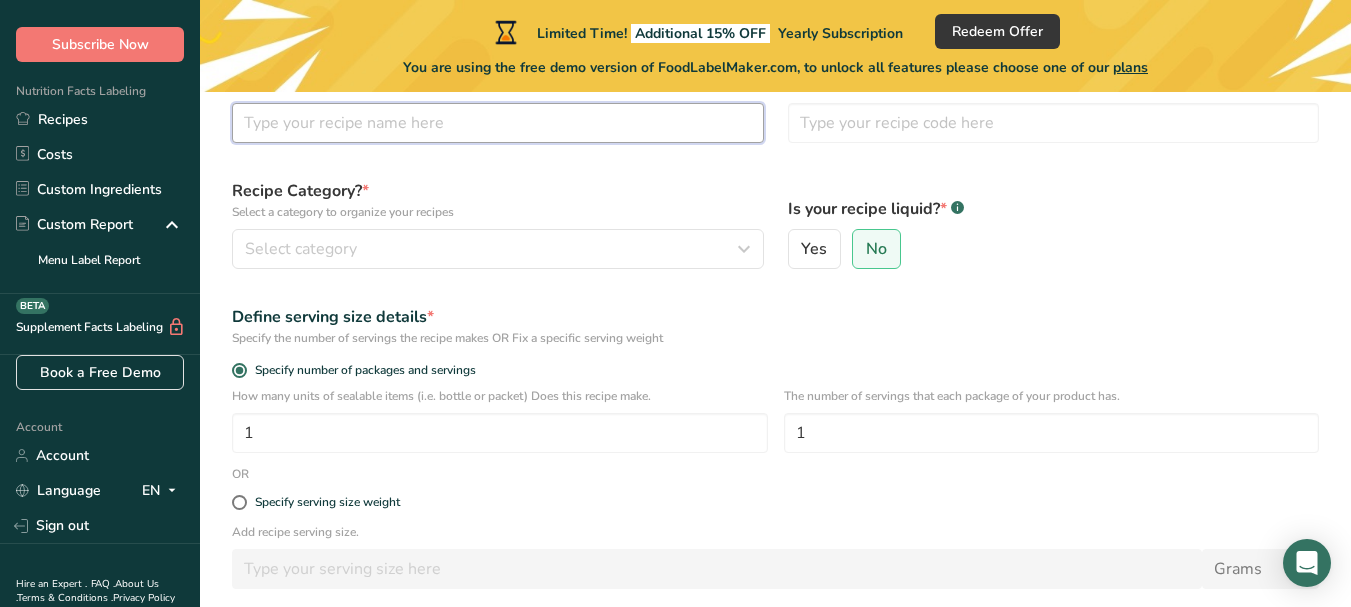 click at bounding box center (498, 123) 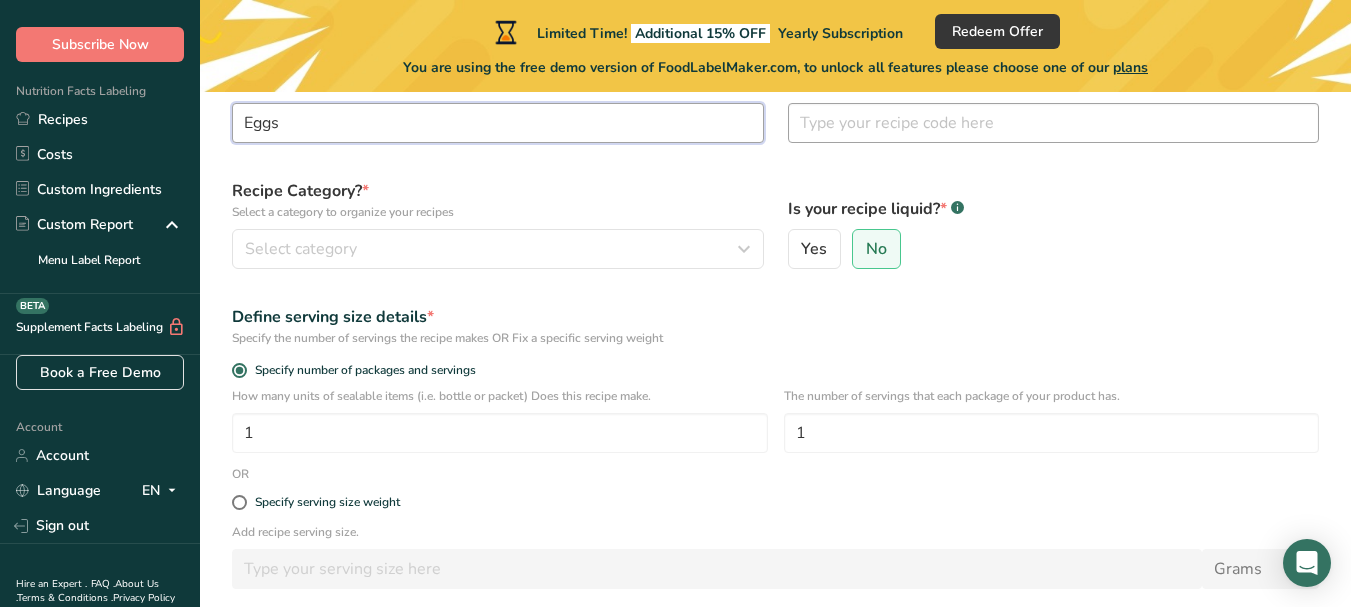 type on "Eggs" 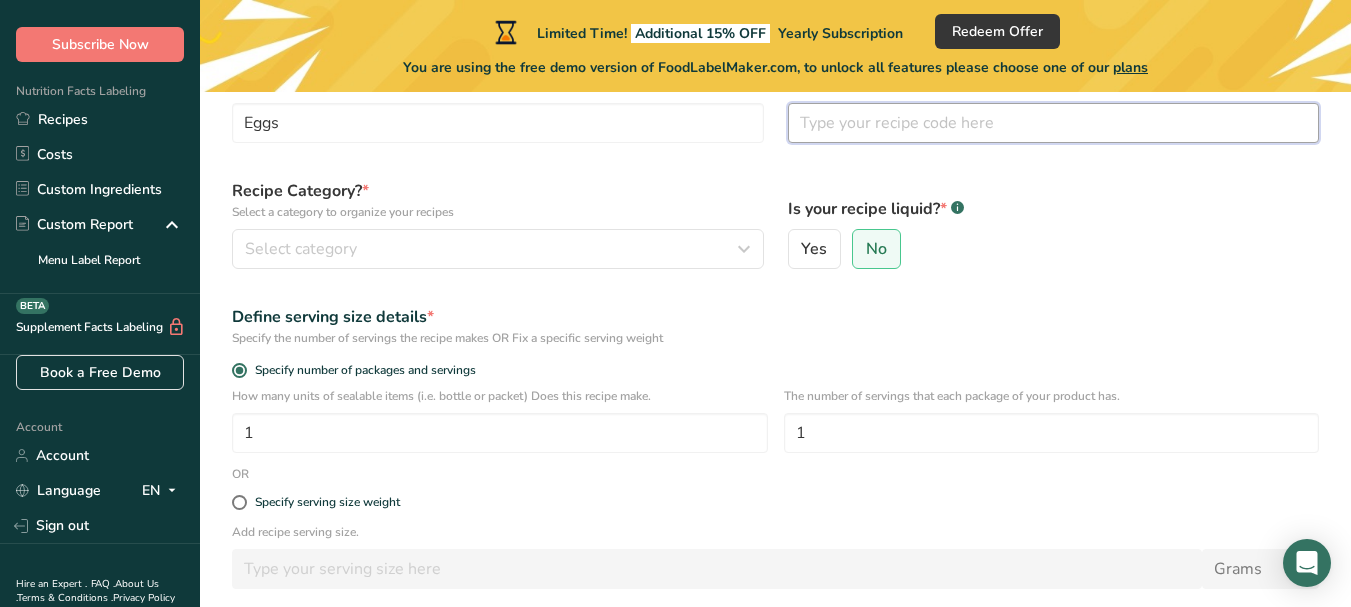 click at bounding box center (1054, 123) 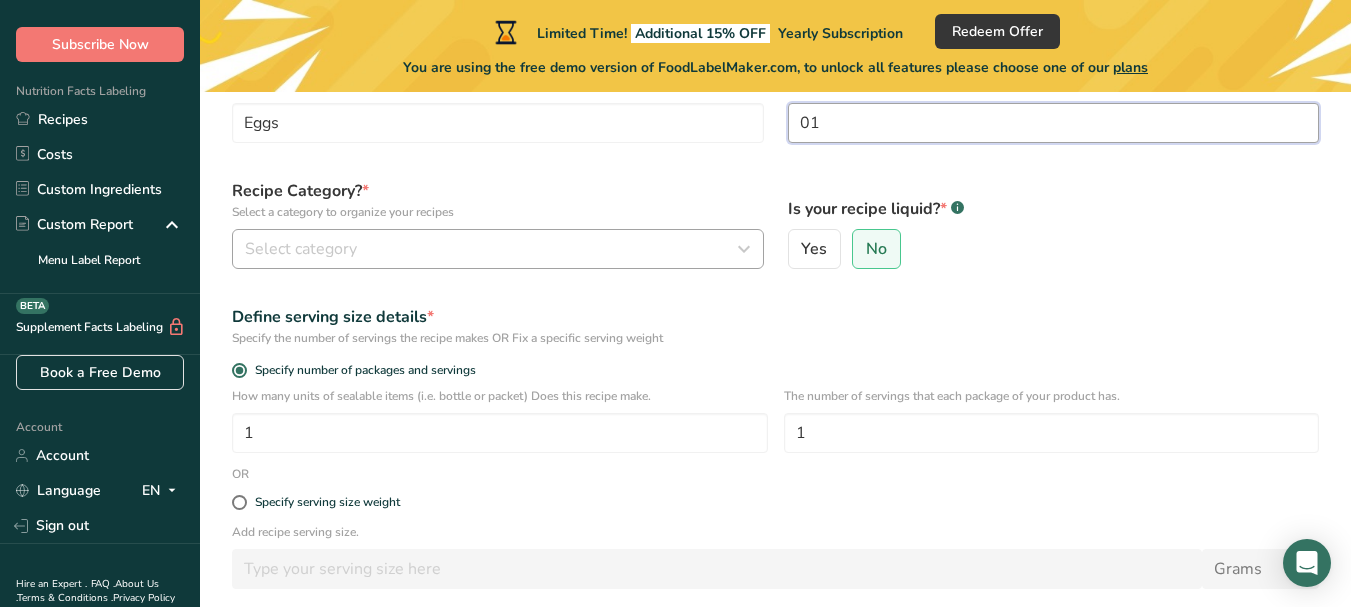 type on "01" 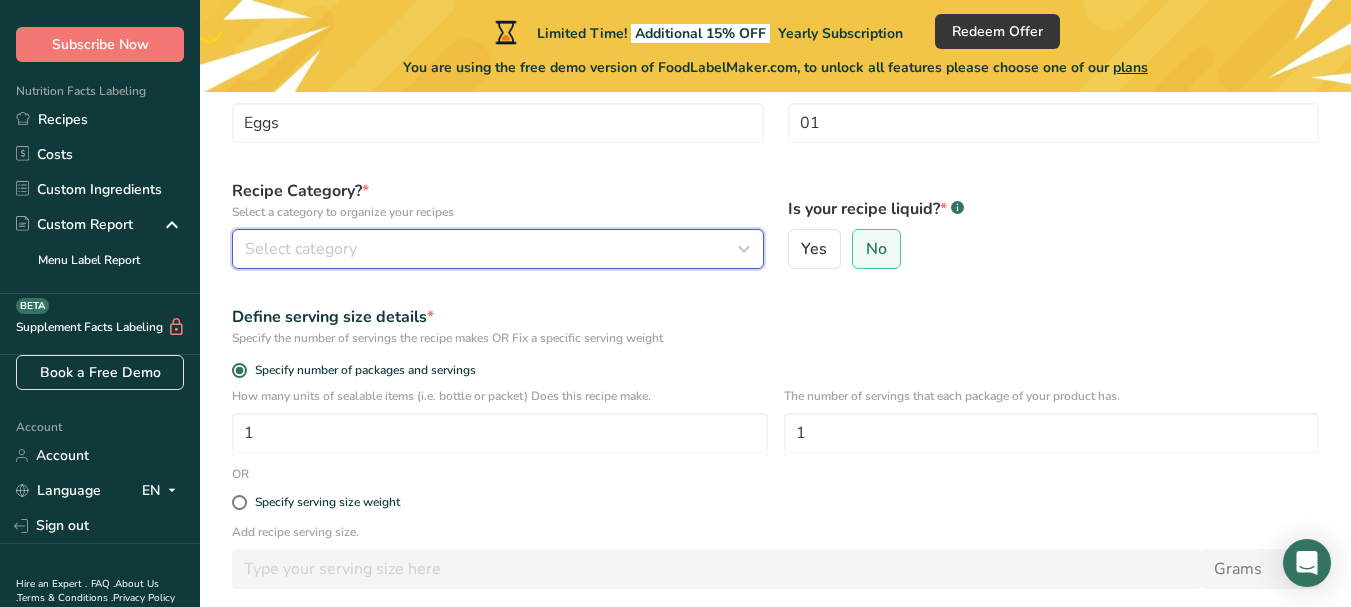 click on "Select category" at bounding box center (492, 249) 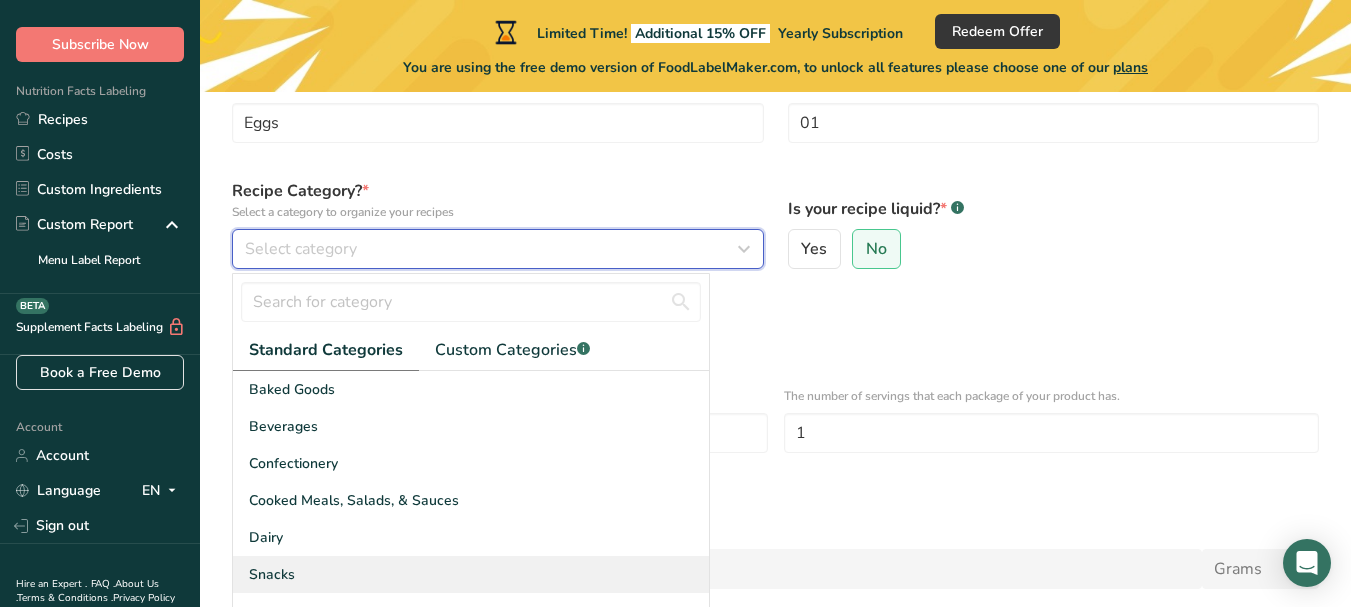 type 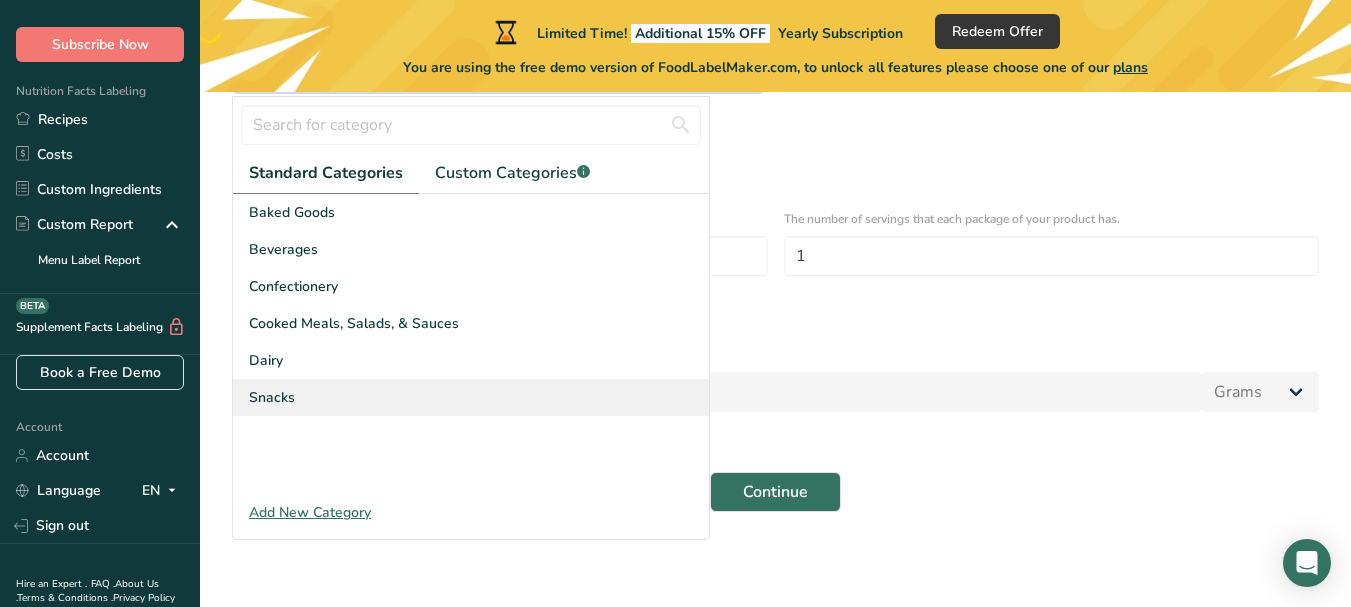 scroll, scrollTop: 304, scrollLeft: 0, axis: vertical 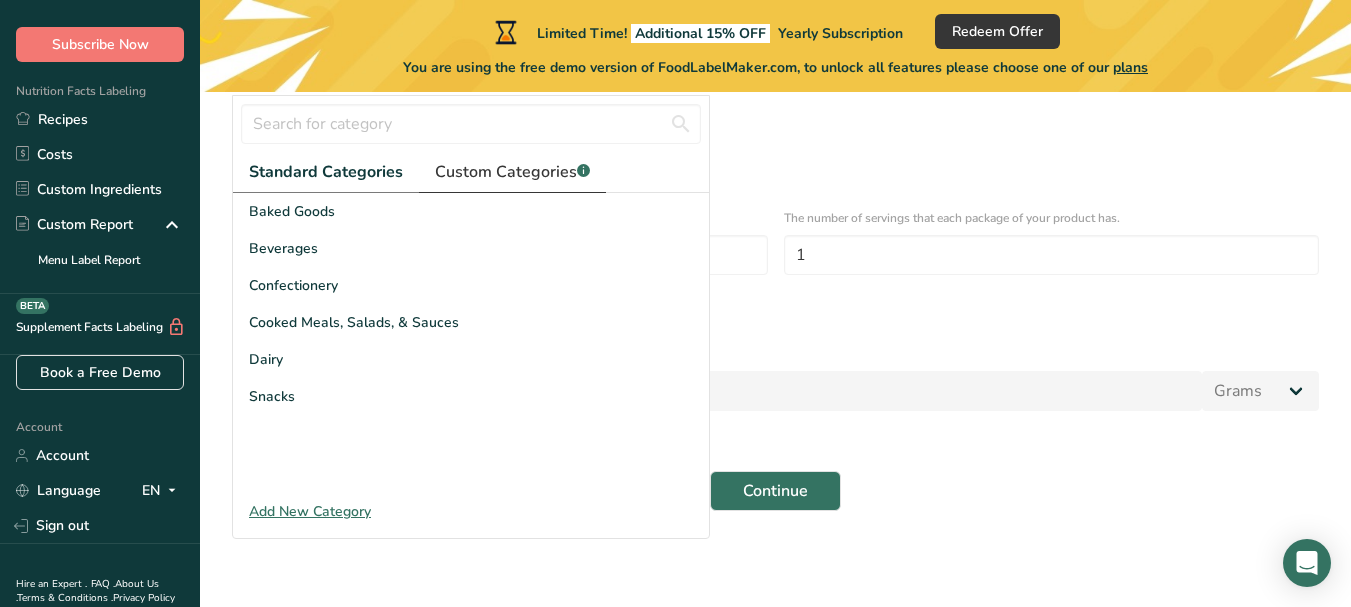 click on "Custom Categories
.a-a{fill:#347362;}.b-a{fill:#fff;}" at bounding box center [512, 172] 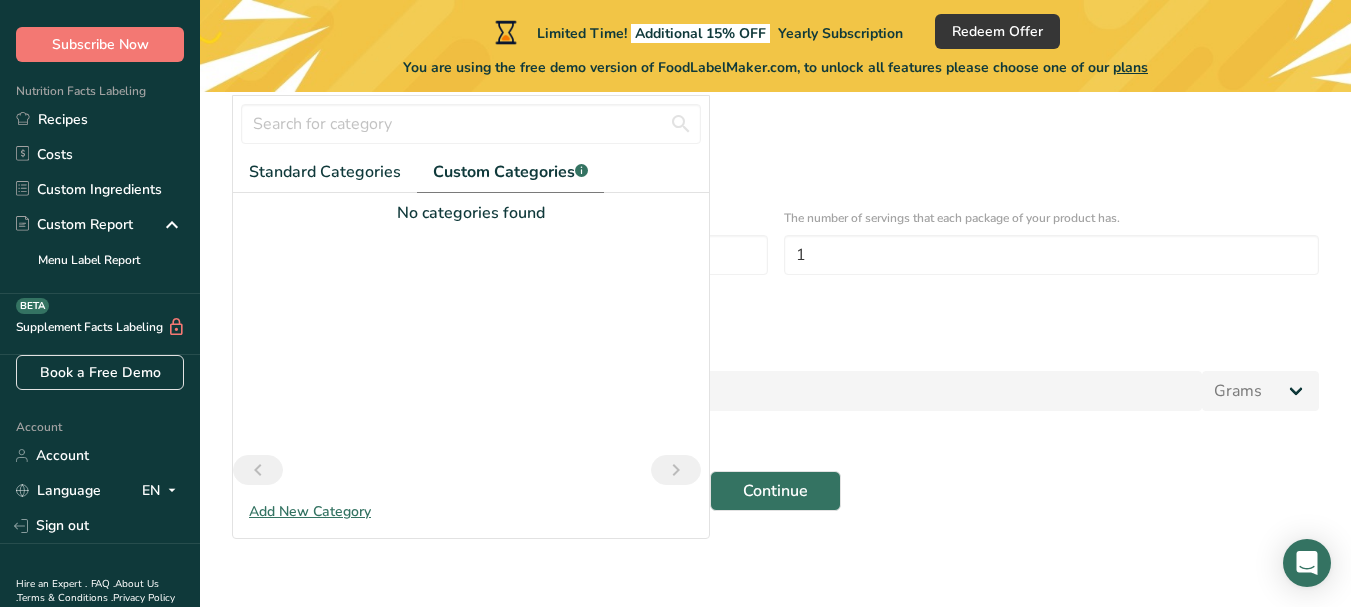 click on "Specify serving size weight" at bounding box center (775, 324) 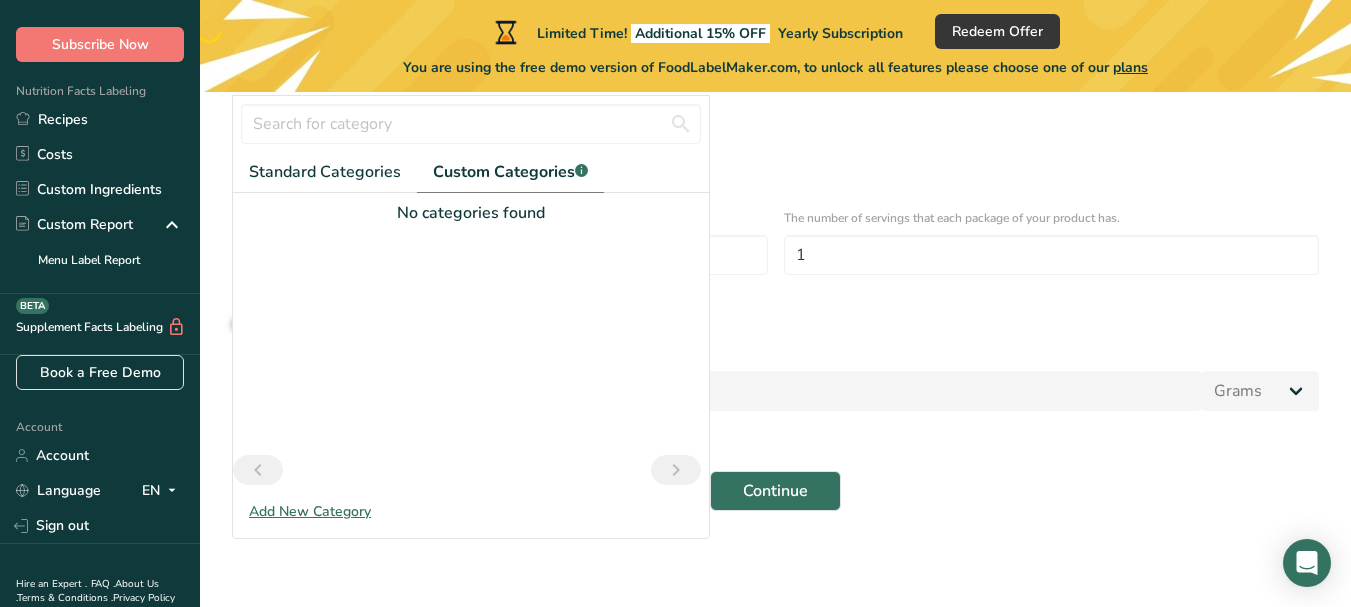 click on "Specify serving size weight" at bounding box center (238, 324) 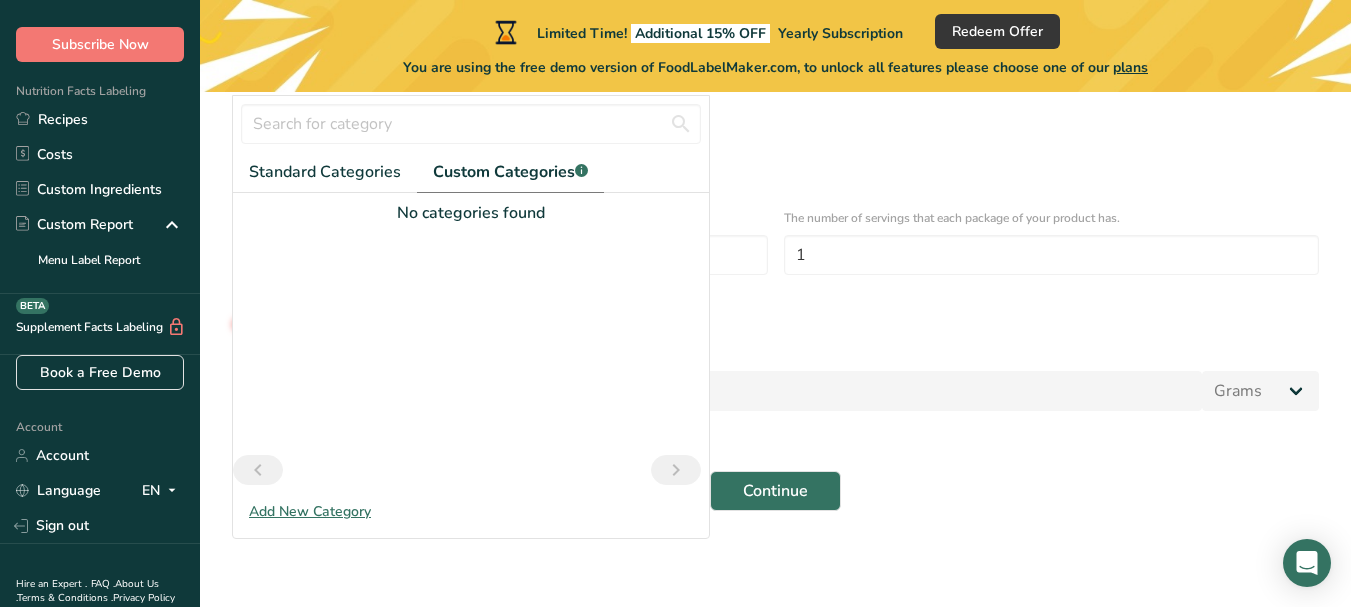 radio on "false" 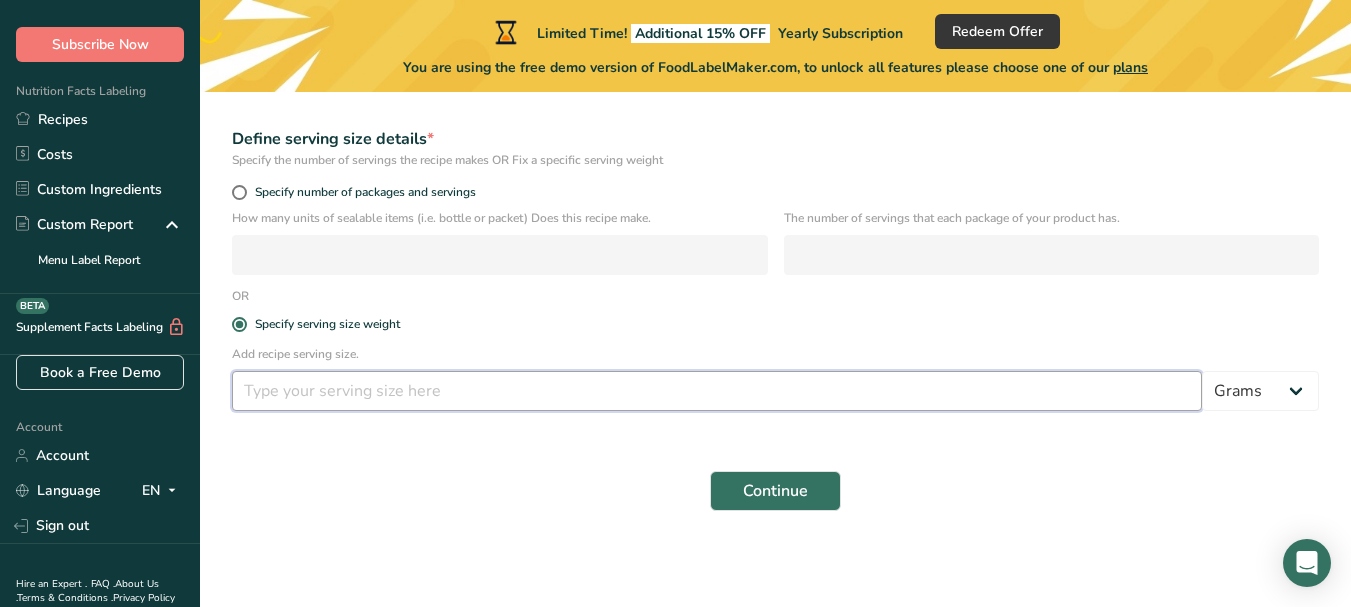 click at bounding box center (717, 391) 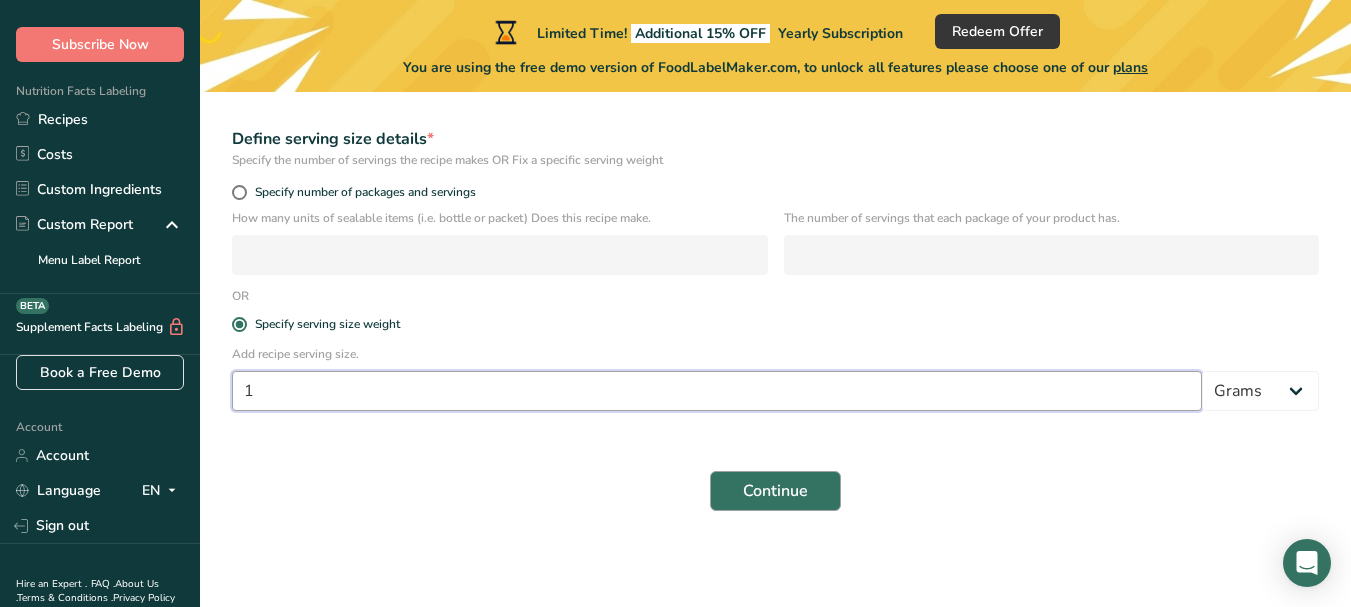 type on "1" 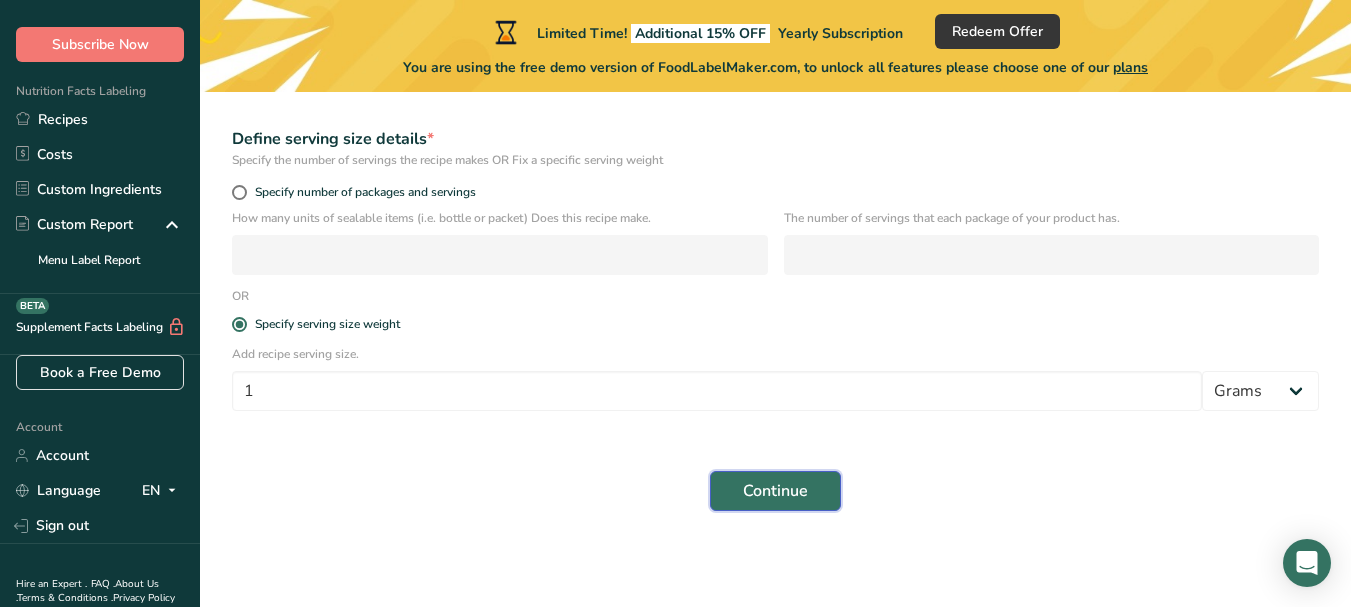 click on "Continue" at bounding box center (775, 491) 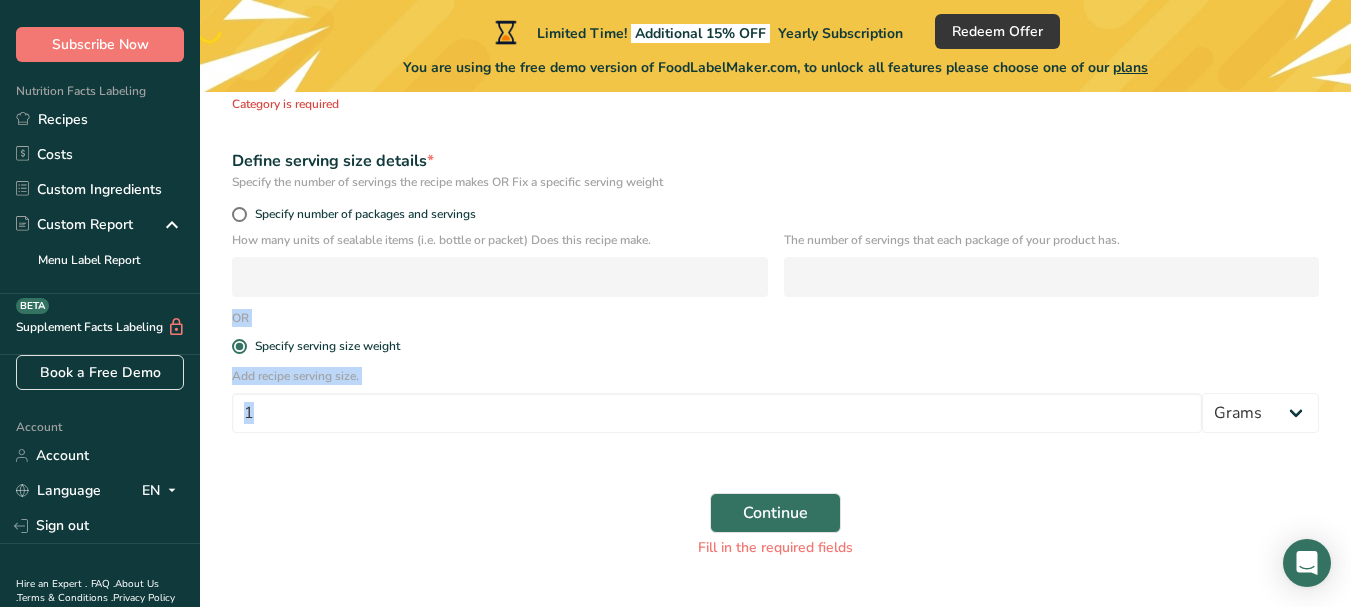 drag, startPoint x: 1349, startPoint y: 432, endPoint x: 1329, endPoint y: 265, distance: 168.19334 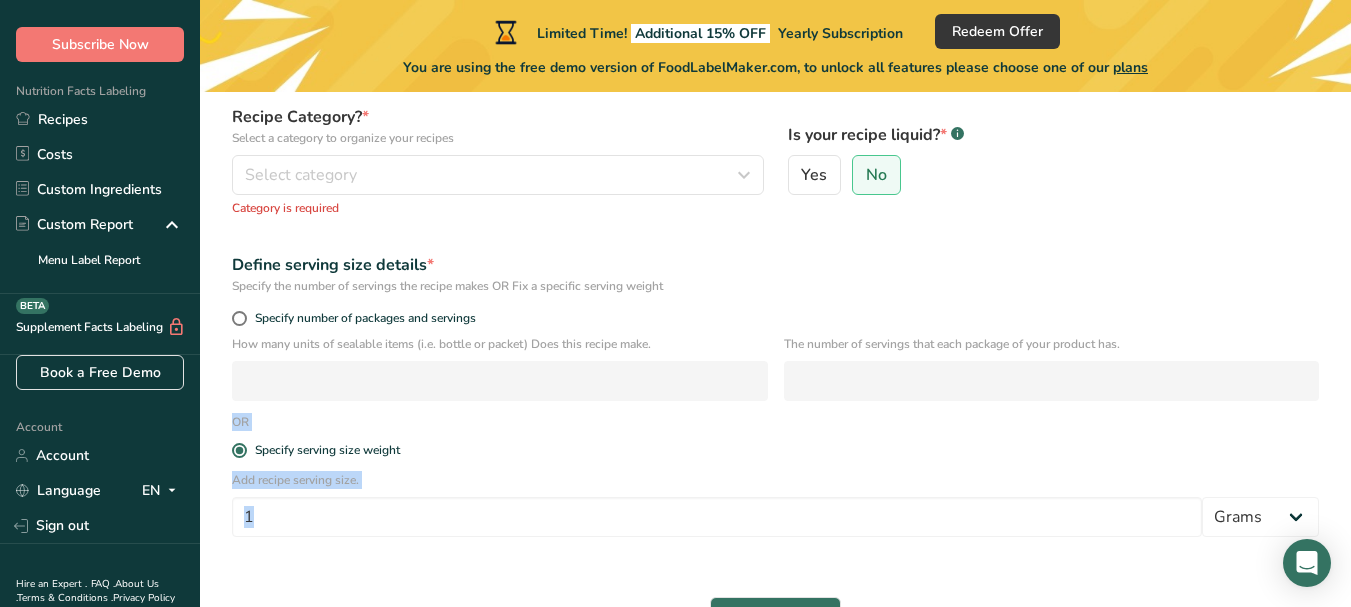 scroll, scrollTop: 181, scrollLeft: 0, axis: vertical 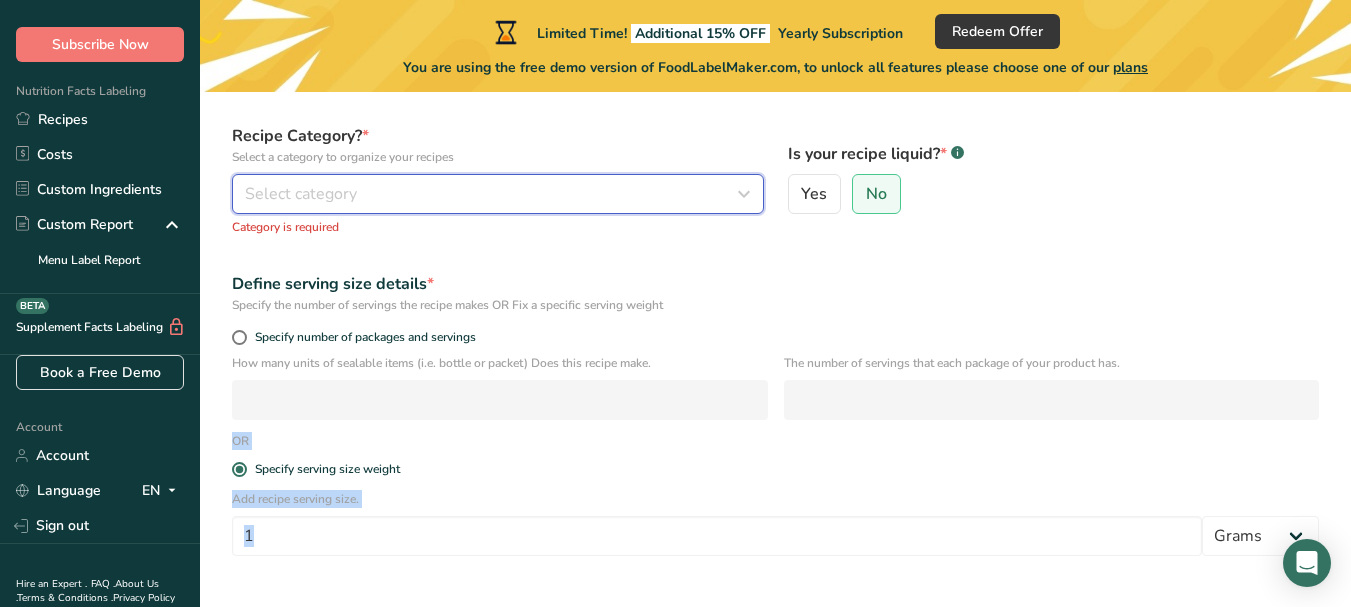 click at bounding box center [744, 194] 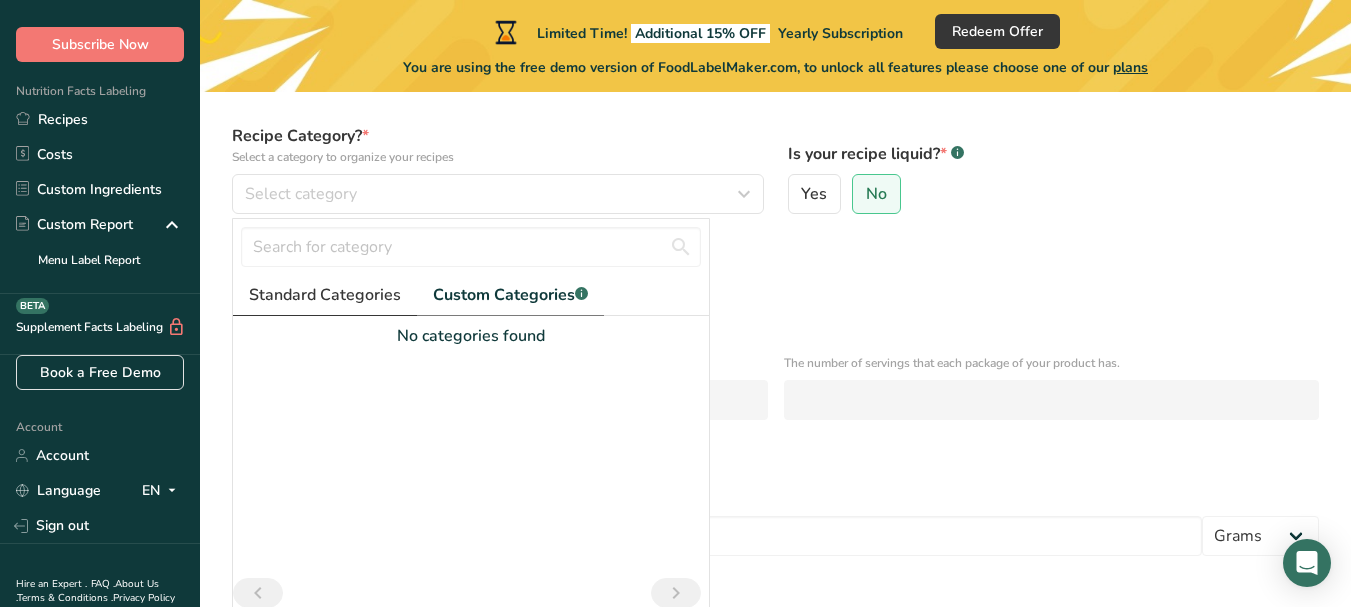 click on "Standard Categories" at bounding box center (325, 295) 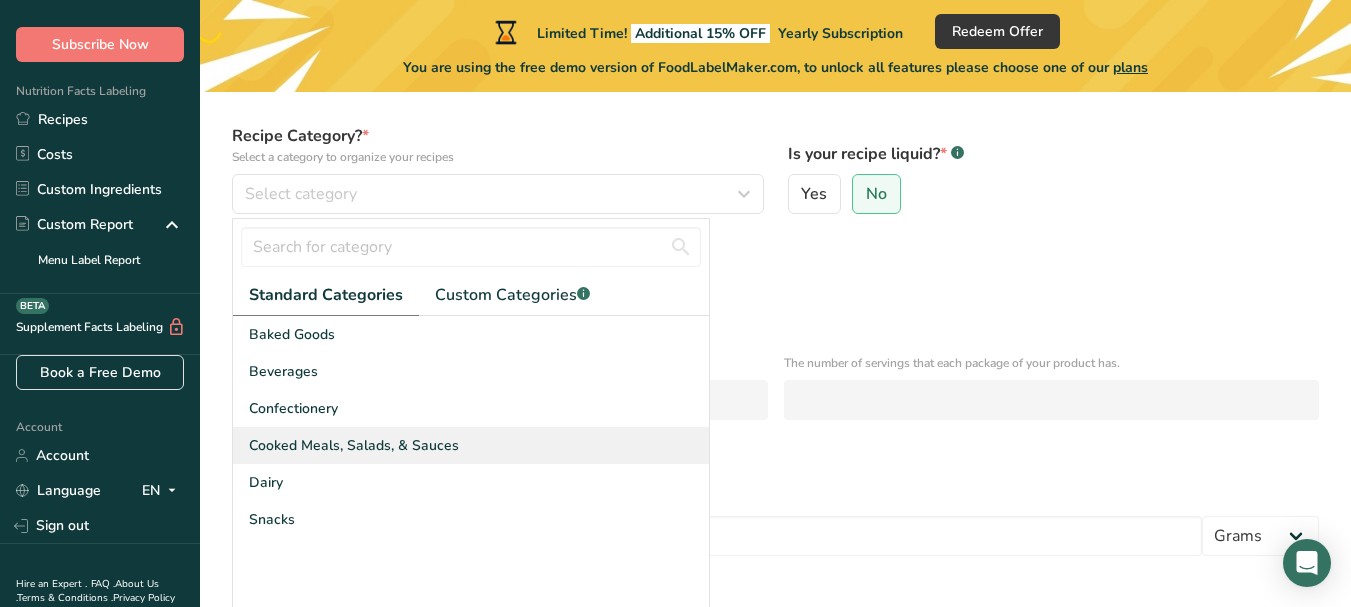 click on "Cooked Meals, Salads, & Sauces" at bounding box center (471, 445) 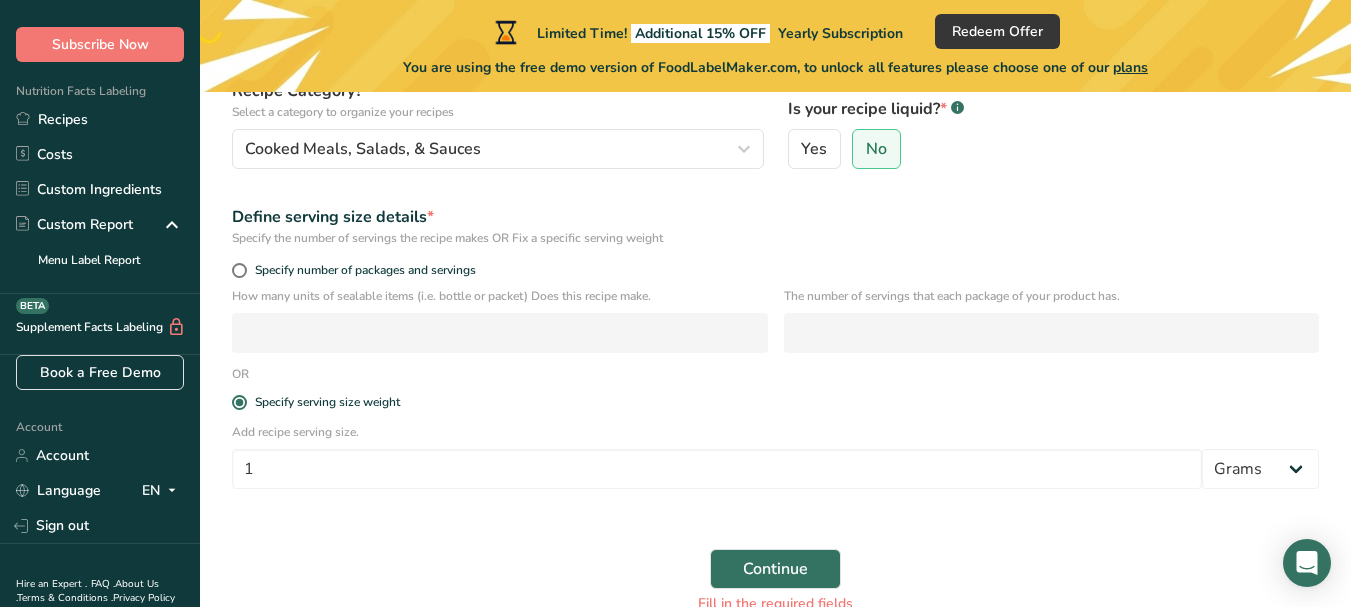 scroll, scrollTop: 289, scrollLeft: 0, axis: vertical 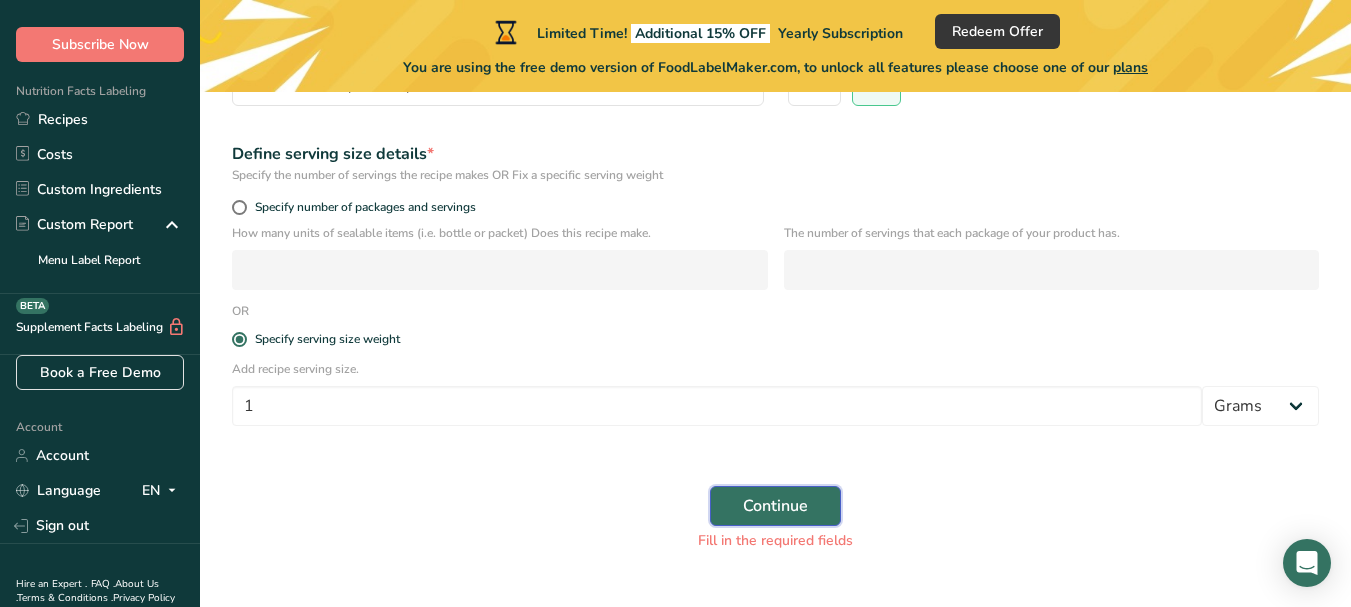 click on "Continue" at bounding box center (775, 506) 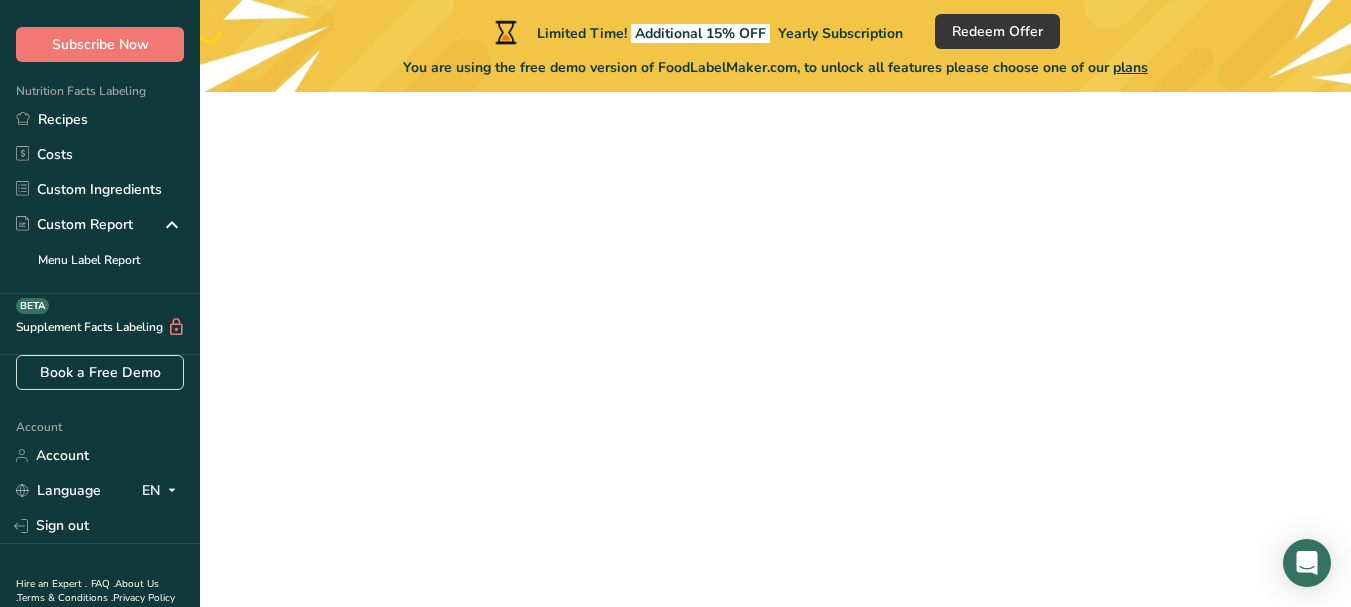 scroll, scrollTop: 0, scrollLeft: 0, axis: both 